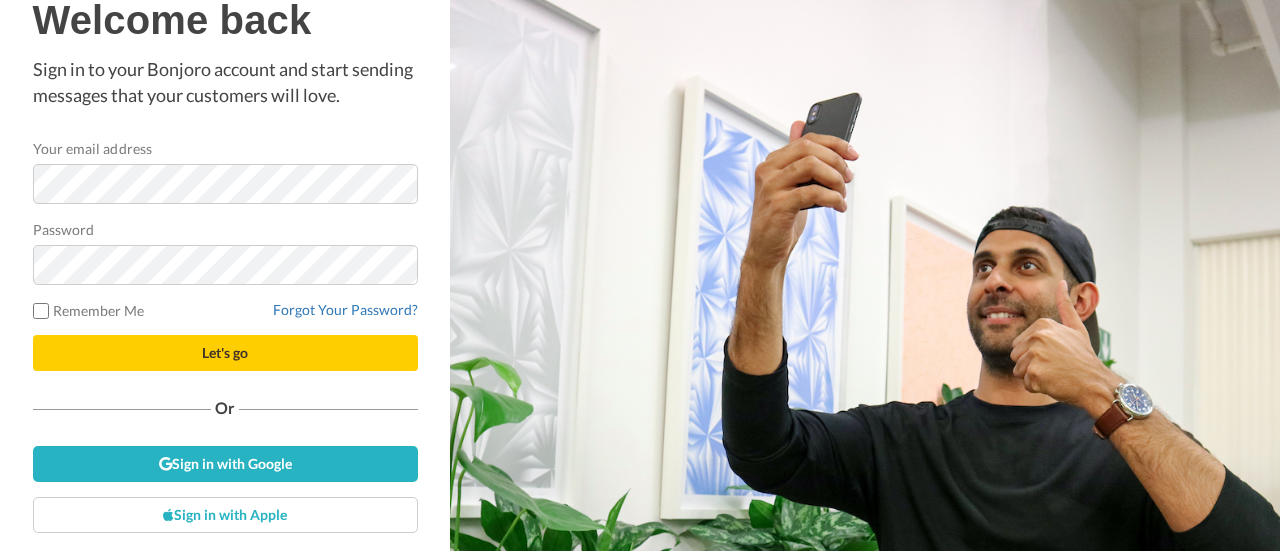 scroll, scrollTop: 0, scrollLeft: 0, axis: both 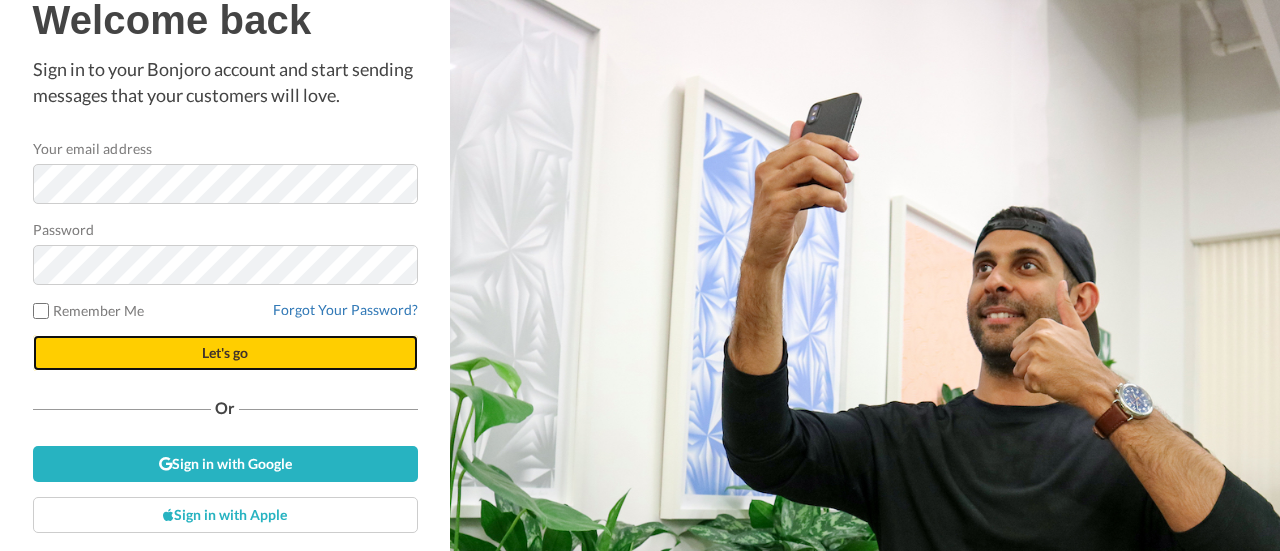 click on "Let's go" at bounding box center (225, 352) 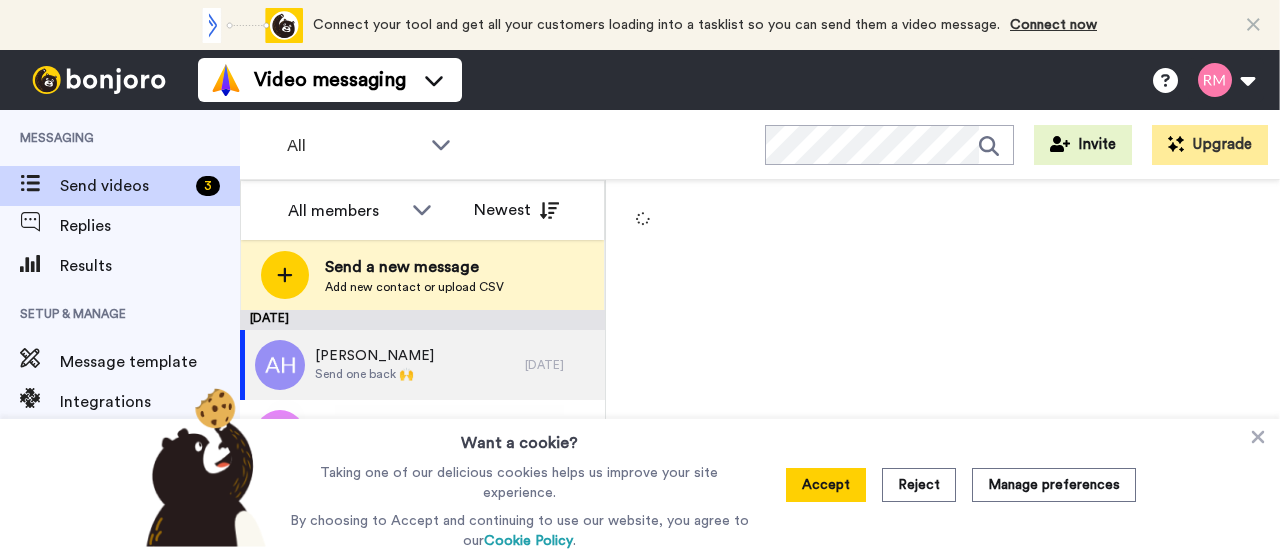 scroll, scrollTop: 0, scrollLeft: 0, axis: both 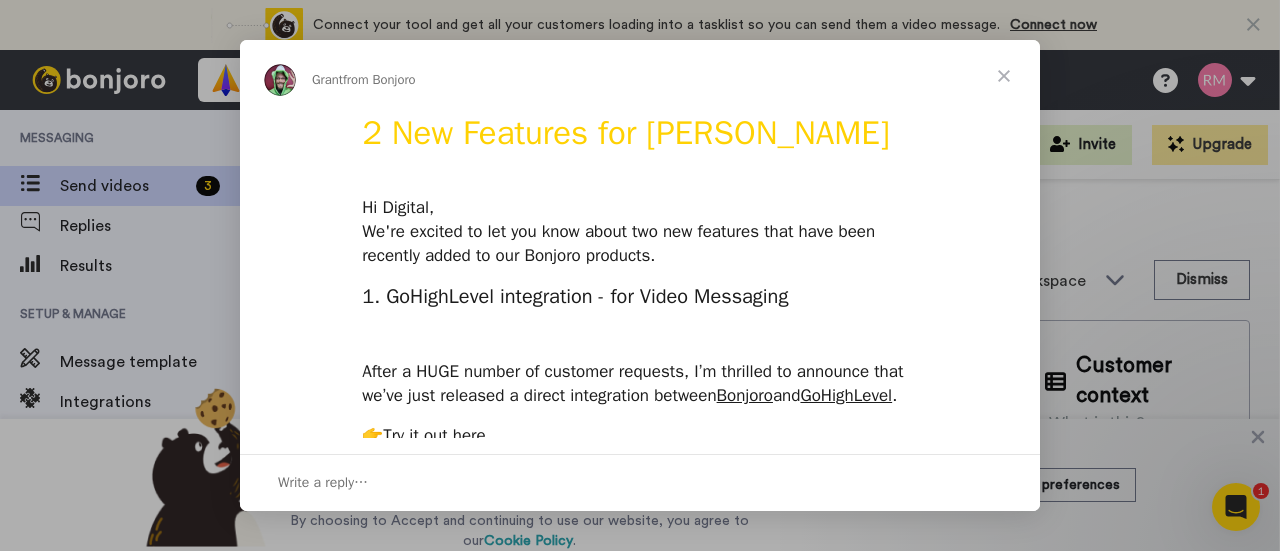 click at bounding box center (1004, 76) 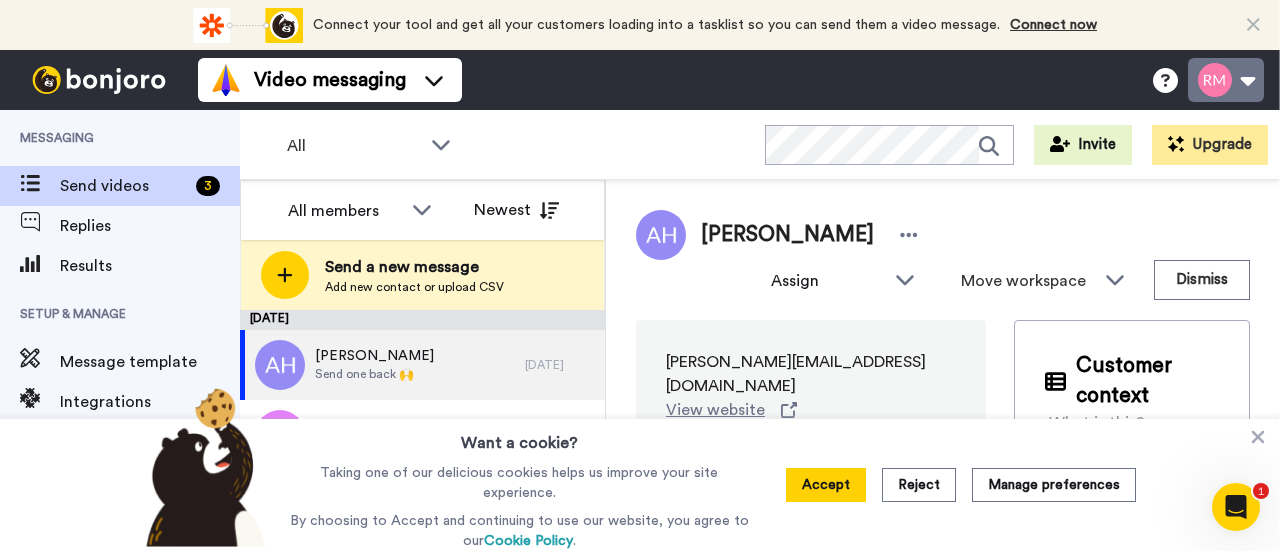 click at bounding box center (1226, 80) 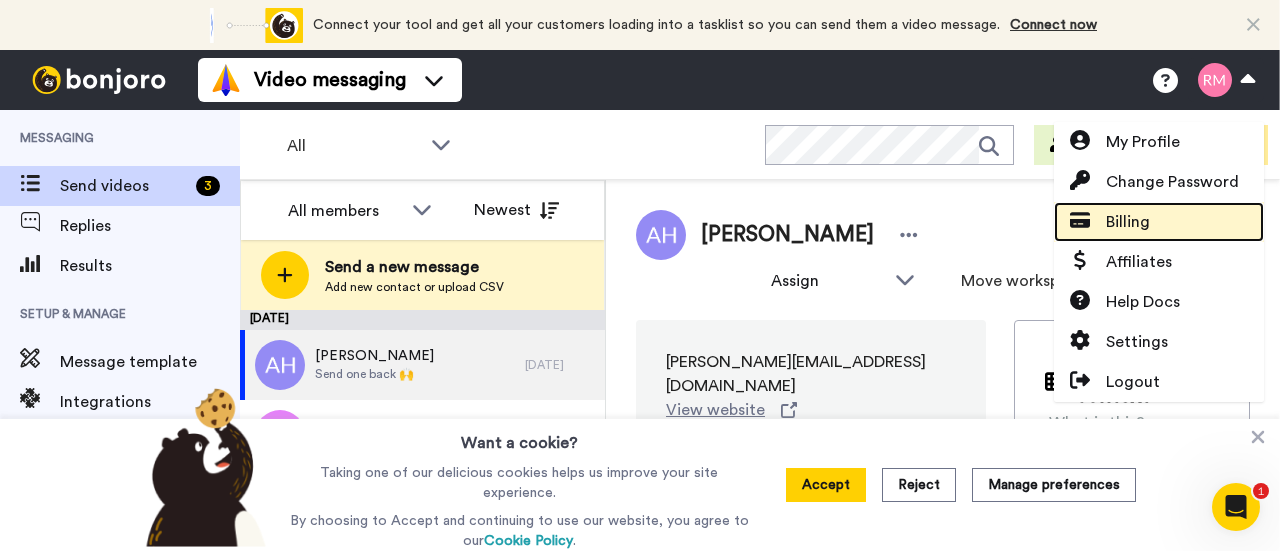 click on "Billing" at bounding box center [1159, 222] 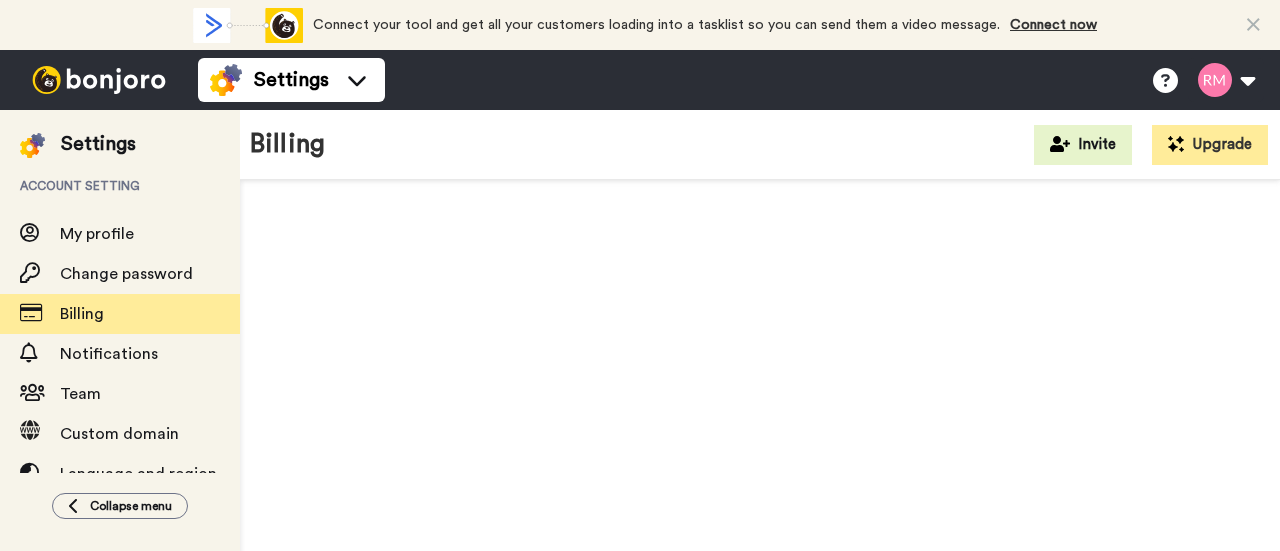 scroll, scrollTop: 0, scrollLeft: 0, axis: both 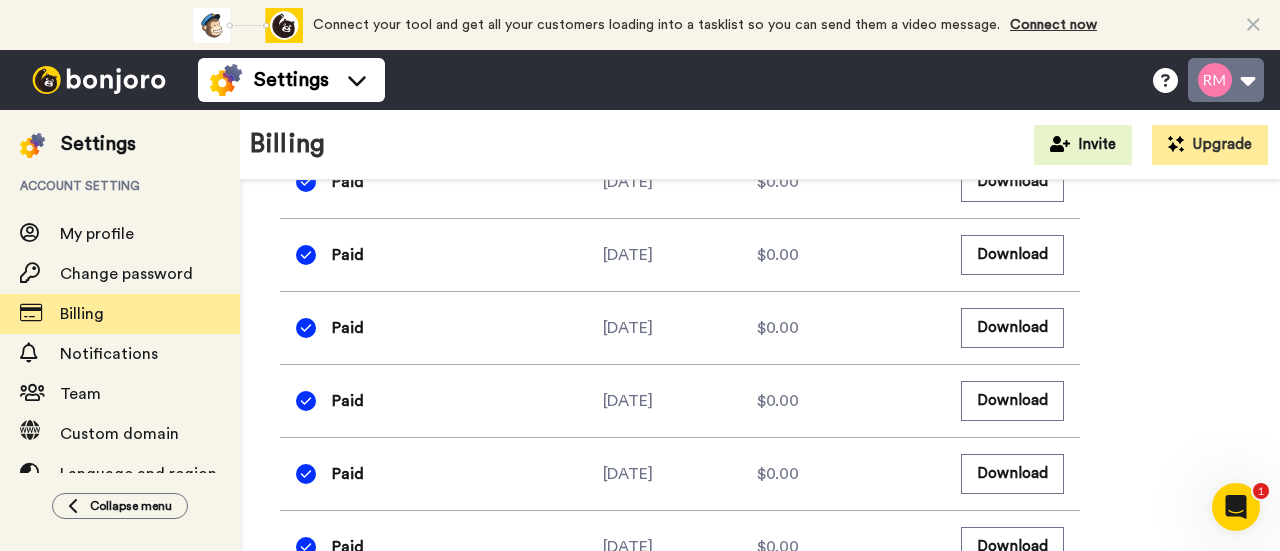 click at bounding box center (1226, 80) 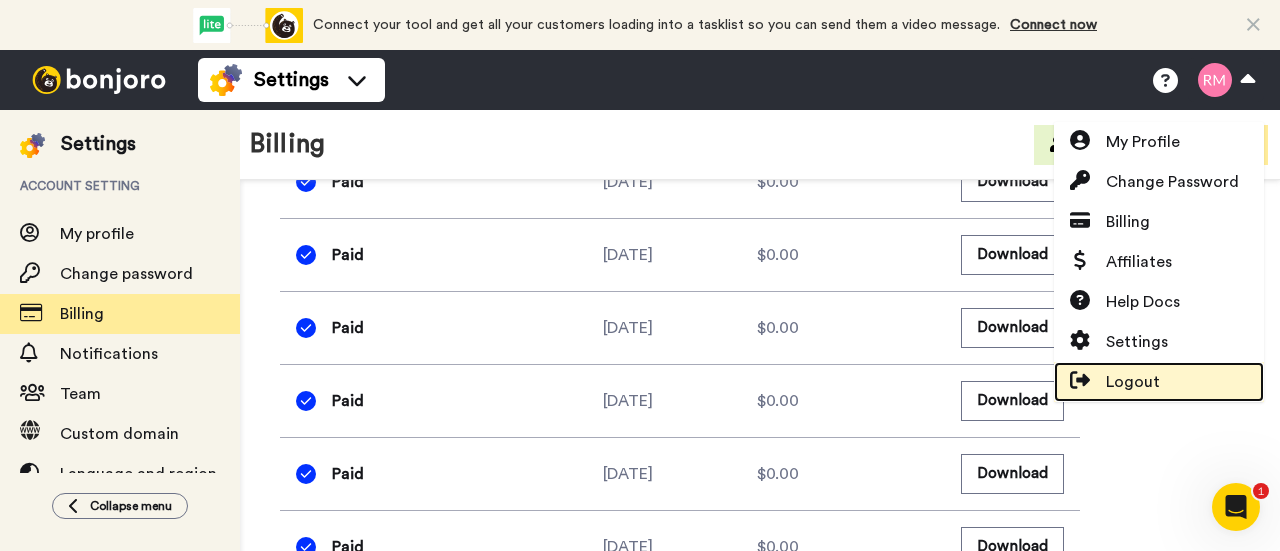 click on "Logout" at bounding box center [1133, 382] 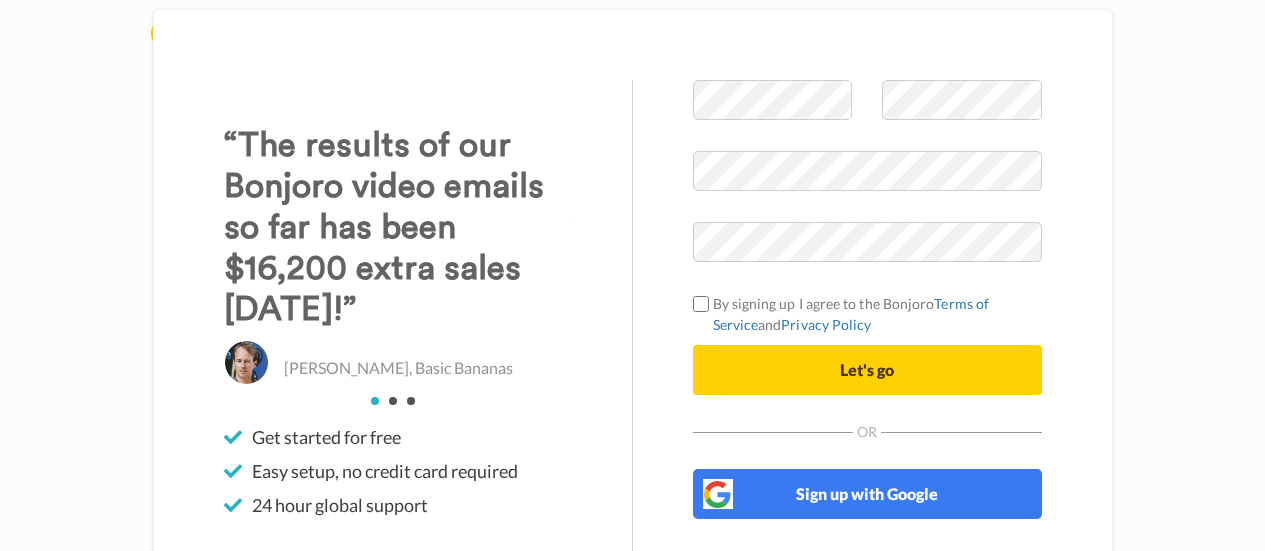 scroll, scrollTop: 0, scrollLeft: 0, axis: both 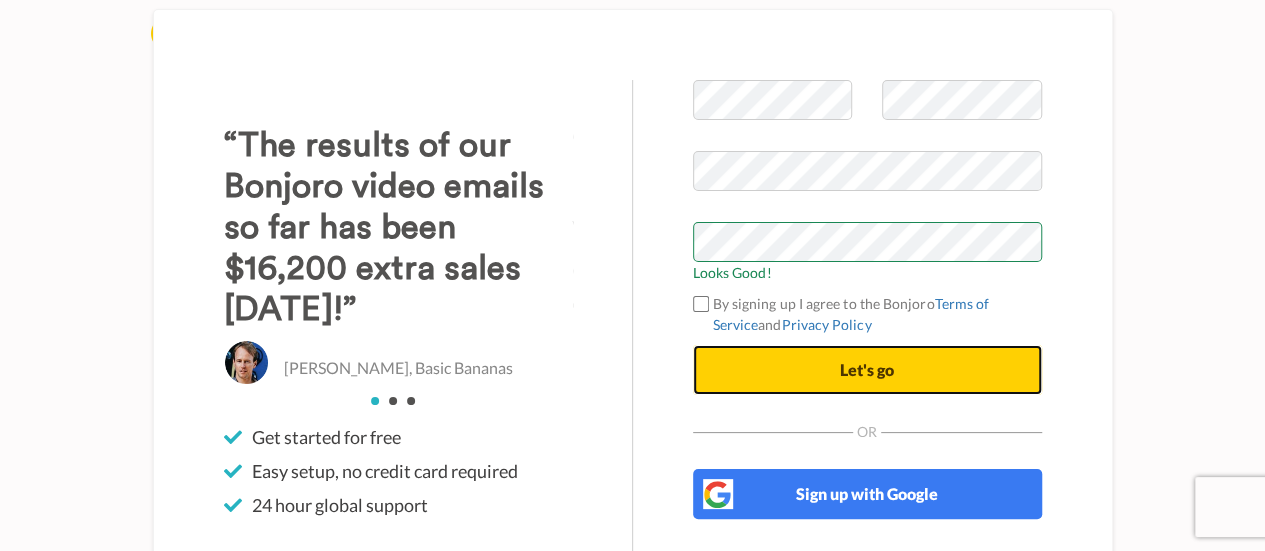 click on "Let's go" at bounding box center [867, 369] 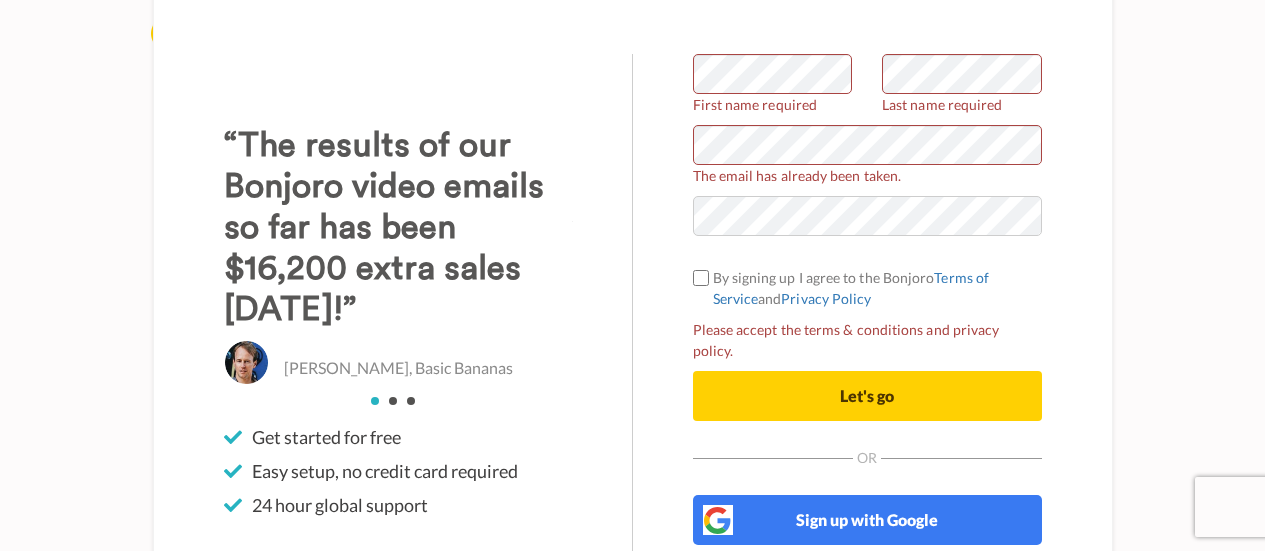 scroll, scrollTop: 0, scrollLeft: 0, axis: both 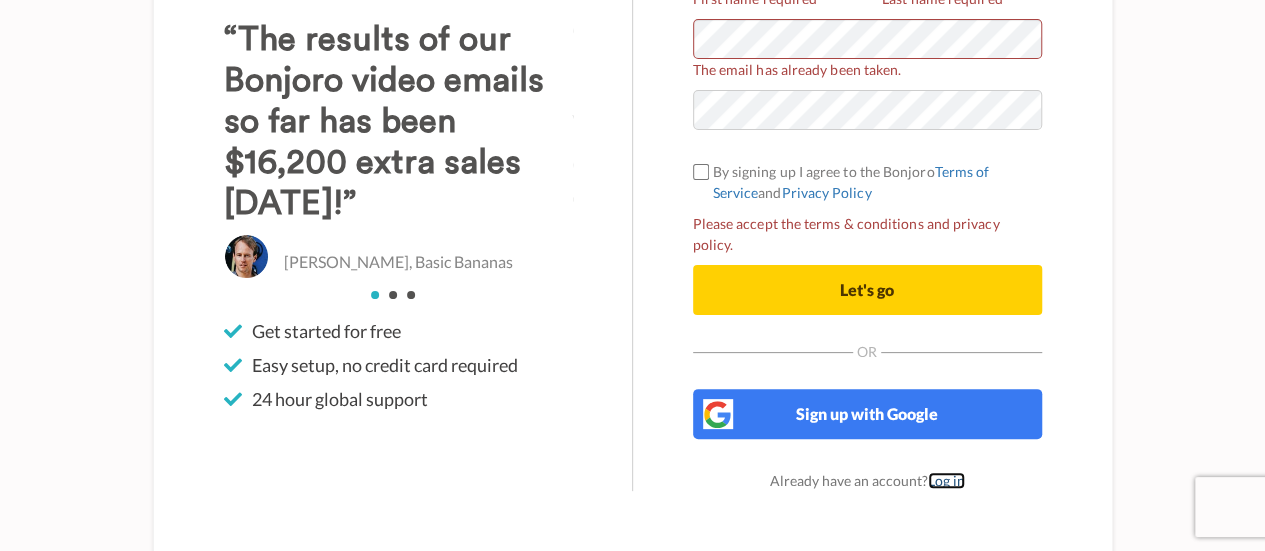 click on "Log in" at bounding box center (946, 480) 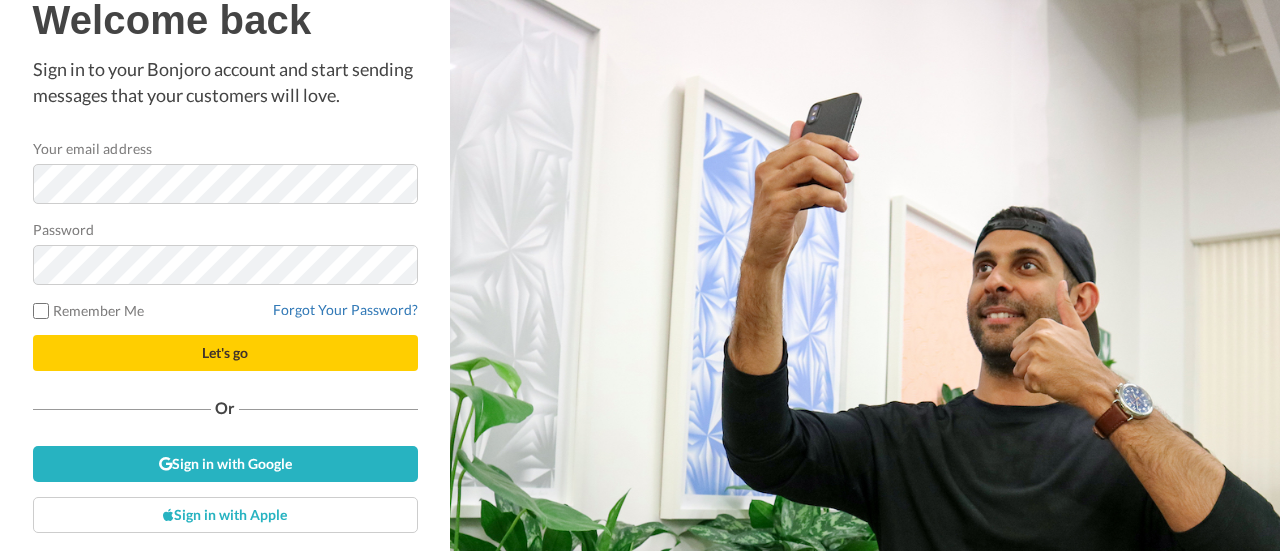 scroll, scrollTop: 0, scrollLeft: 0, axis: both 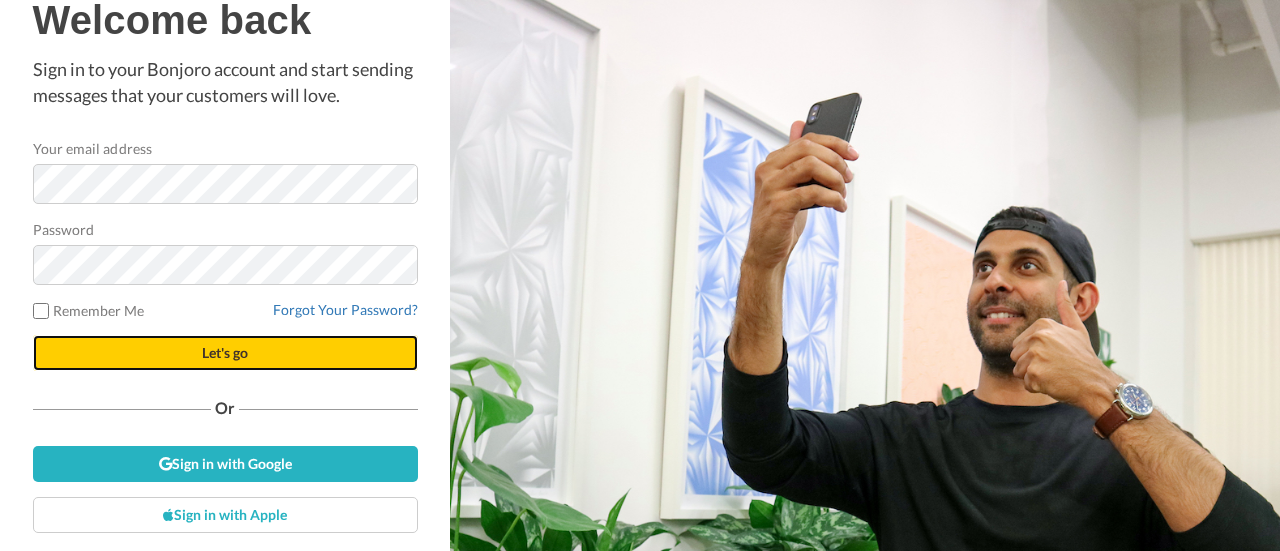 click on "Let's go" at bounding box center [225, 352] 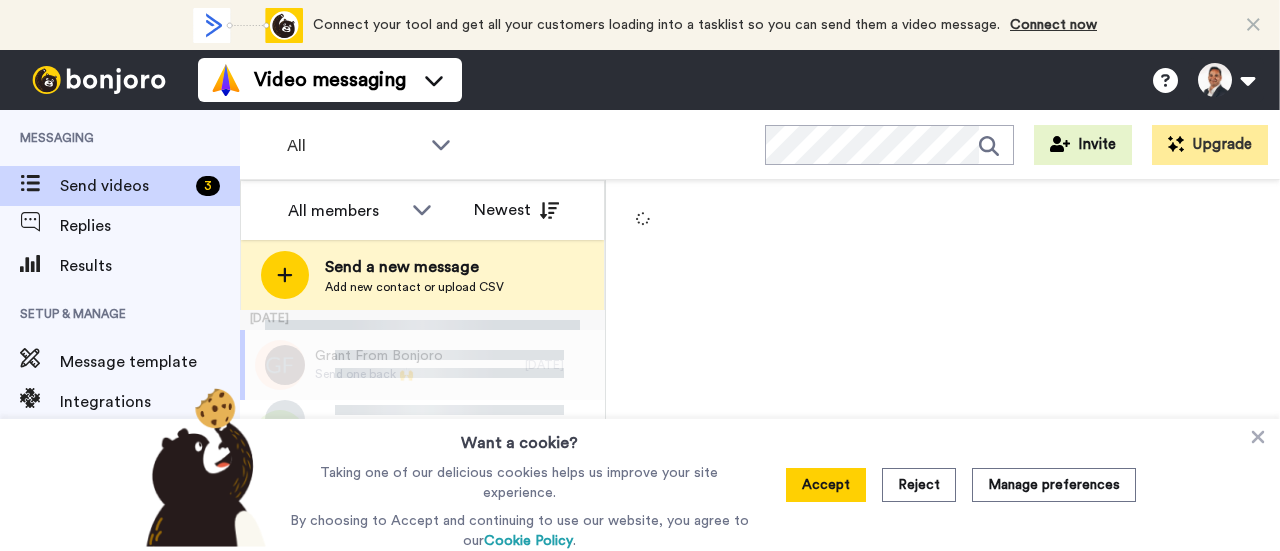 scroll, scrollTop: 0, scrollLeft: 0, axis: both 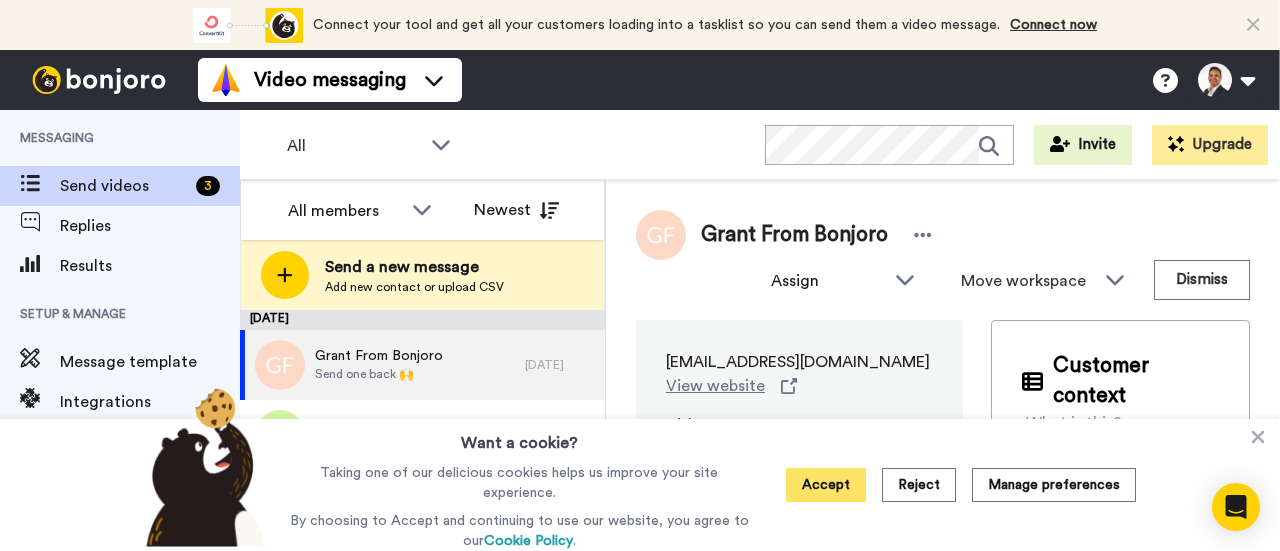 click on "Accept" at bounding box center [826, 485] 